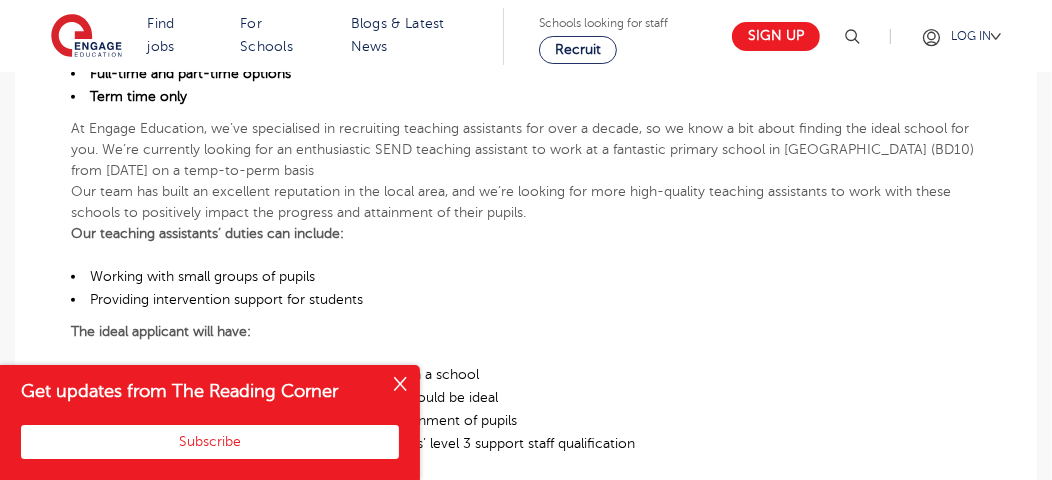 scroll, scrollTop: 730, scrollLeft: 0, axis: vertical 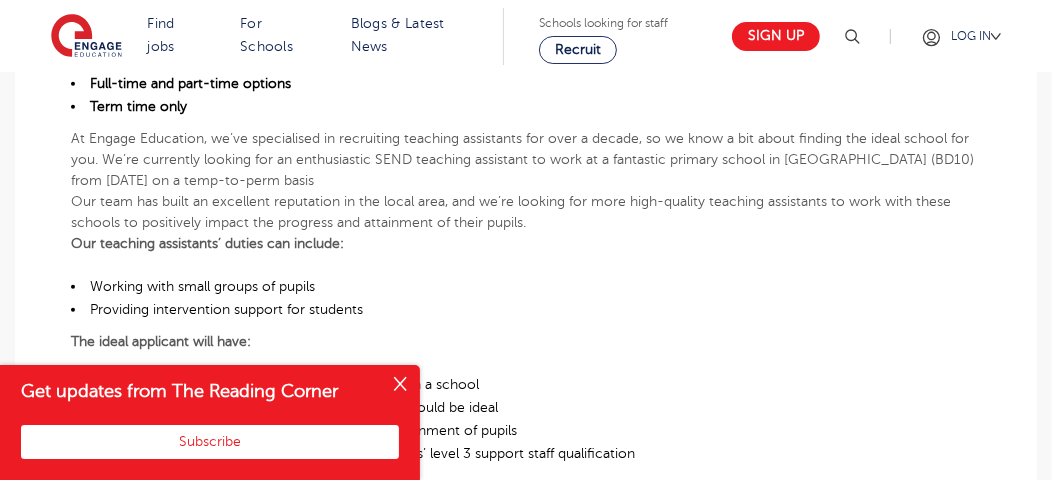 click on "Find jobs All vacancies We have one of the UK's largest database. and with hundreds of jobs added everyday. you'll be sure to find your dream role.
All jobs
Jobs by subject
Primary school roles
Secondary school roles
Support staff roles
Jobs in SEND
Non-classroom jobs
Teaching Assistant Apprenticeship
Looking to teach in the [GEOGRAPHIC_DATA]? We've supported teachers from all over the world to relocate to the [GEOGRAPHIC_DATA] to teach - no matter where you're based, we'd be delighted to help you on your journey too.
Where are you relocating from?
iday for teachers
Search by location Our reach is extensive providing you with the top roles across all of the UK
Teaching jobs in [GEOGRAPHIC_DATA]
Teaching jobs in [GEOGRAPHIC_DATA] and [GEOGRAPHIC_DATA]
Teaching jobs in [GEOGRAPHIC_DATA]
Teaching jobs in [GEOGRAPHIC_DATA]
Teaching jobs in [GEOGRAPHIC_DATA]
Teaching jobs in [GEOGRAPHIC_DATA]
Teaching jobs in [GEOGRAPHIC_DATA]
Teaching jobs in [GEOGRAPHIC_DATA]
Teaching Jobs in [GEOGRAPHIC_DATA]" at bounding box center (526, 641) 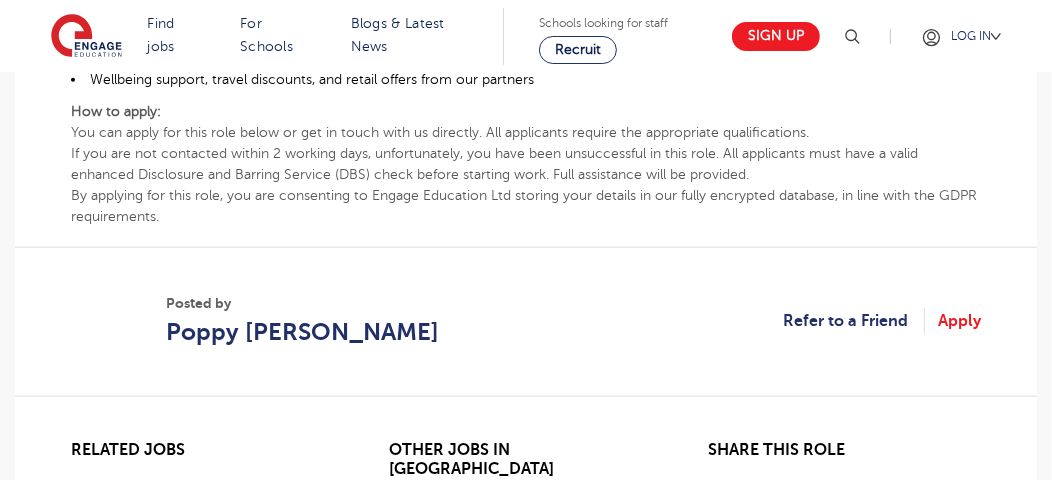 scroll, scrollTop: 1397, scrollLeft: 0, axis: vertical 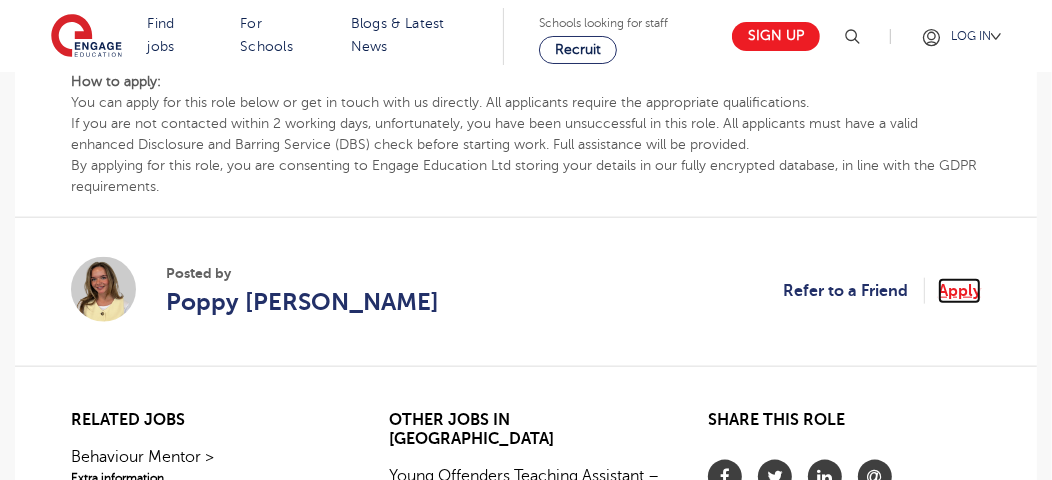 click on "Apply" at bounding box center (959, 291) 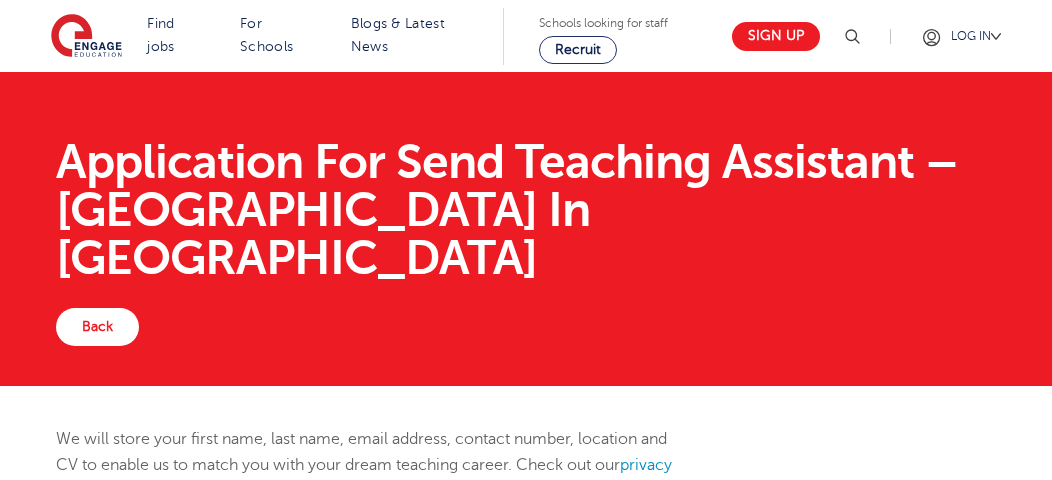 scroll, scrollTop: 0, scrollLeft: 0, axis: both 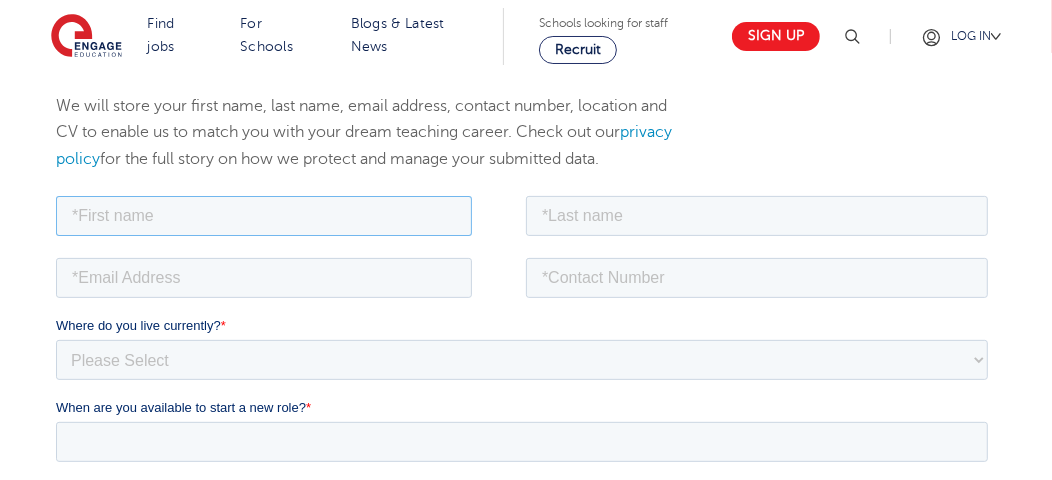 click at bounding box center [263, 215] 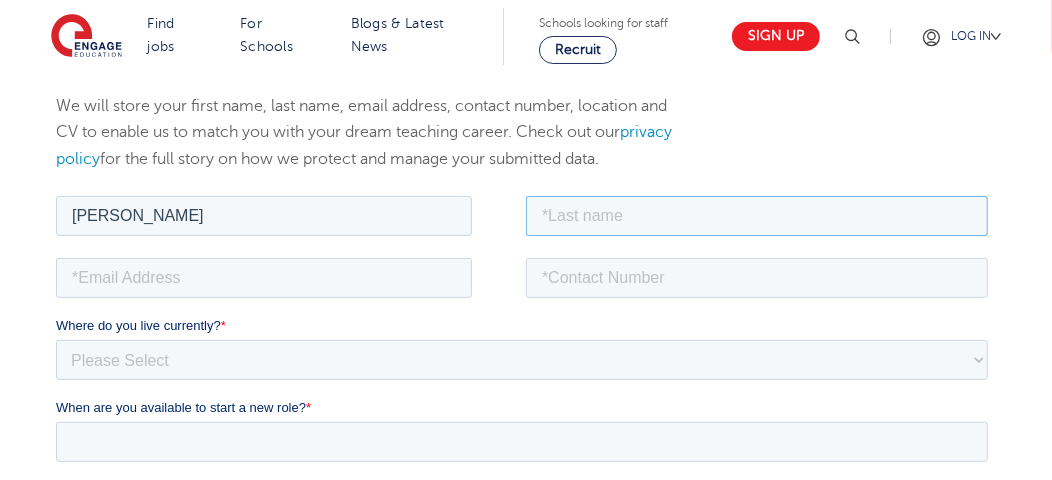 type on "birha" 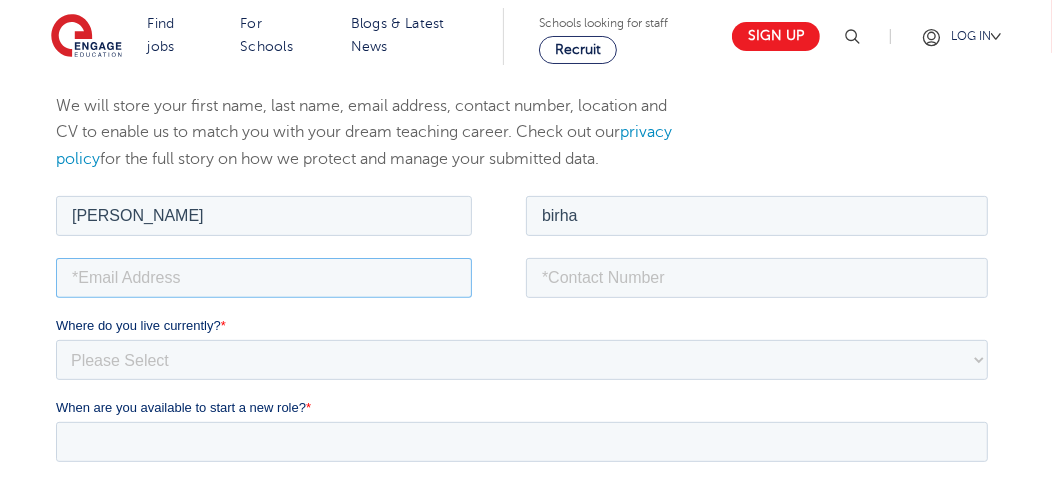 type on "navjotvirha@gmail.com" 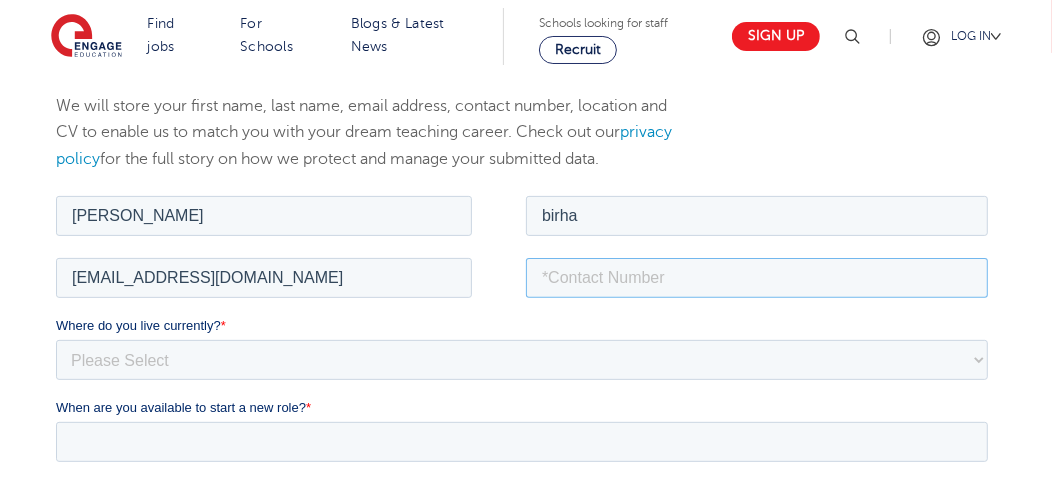 type on "07405572482" 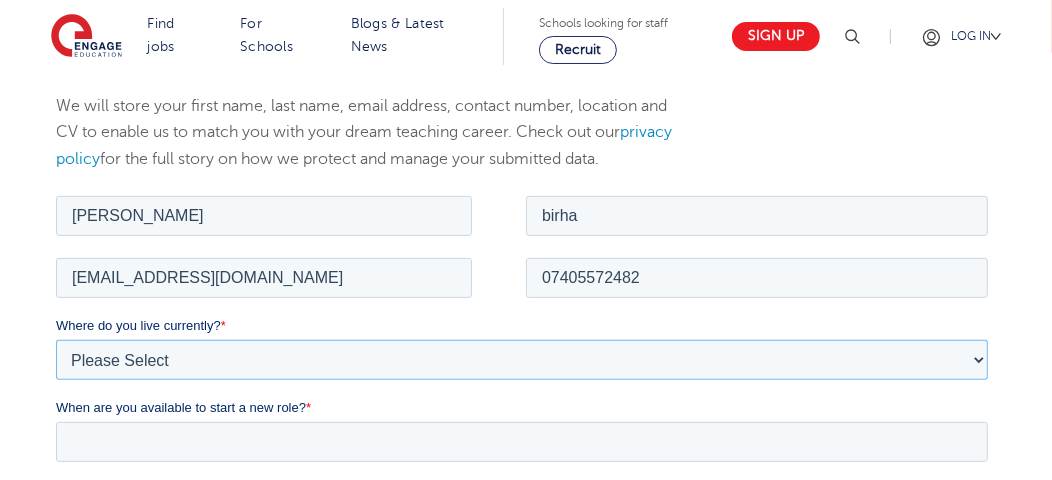 click on "Please Select UK Canada Ireland Australia New Zealand Europe USA South Africa Jamaica Africa Asia Middle East South America Caribbean" at bounding box center (521, 359) 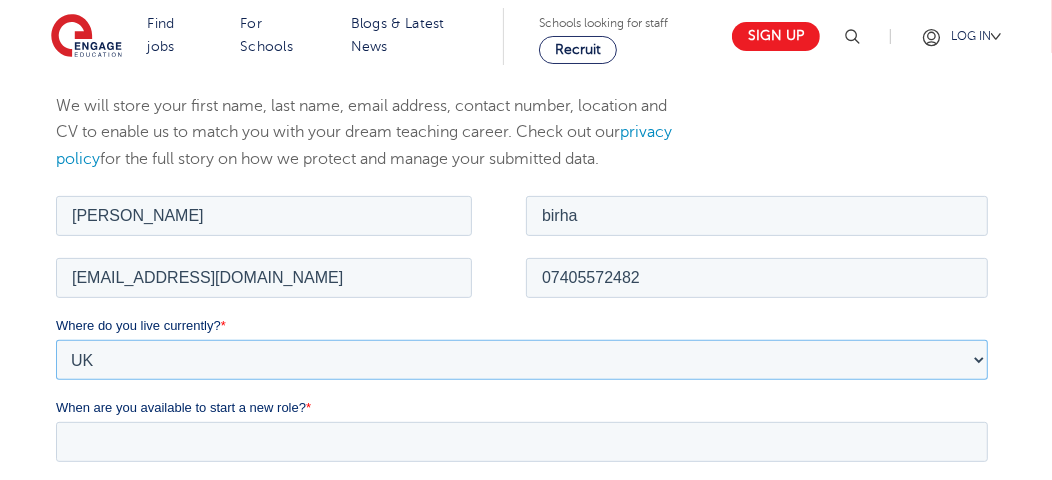 click on "Please Select UK Canada Ireland Australia New Zealand Europe USA South Africa Jamaica Africa Asia Middle East South America Caribbean" at bounding box center (521, 359) 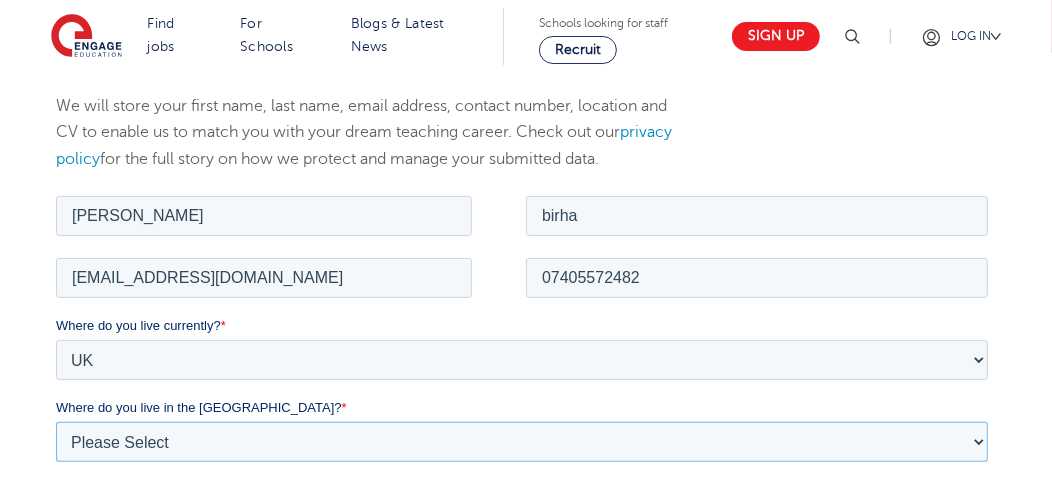 click on "Please Select Overseas Barnsley Bedfordshire Berkshire Bournemouth Bracknell Forest Bradford Brighton and Hove Bristol Buckinghamshire Calderdale Cambridgeshire Cheshire City of London City of Plymouth Cornwall County Durham Cumbria Derbyshire Devon Doncaster Dorset Durham Durham and North Yorkshire East Riding of Yorkshire East Sussex Essex Gloucestershire Hampshire Herefordshire Hertfordshire Hull Isle of Wight Kent Kirklees Lancashire Leeds Leicestershire Lincolnshire London Luton Luton South Luton Town Centre Manchester Medway Merseyside Milton Keynes Norfolk Northamptonshire North Somerset Northumberland North Yorkshire Nottinghamshire Oxfordshire Peterborough Poole Portsmouth Reading Rotherham Rutland Sheffield Shropshire Slough Somerset Southampton Southend On Sea South Yorkshire Staffordshire Suffolk Surrey Thurrock Torbay Tyne and Wear Wakefield Warwickshire West Berkshire West Midlands West Sussex West Yorkshire Wiltshire Windsor and Maidenhead Wokingham Worcestershire York" at bounding box center (521, 441) 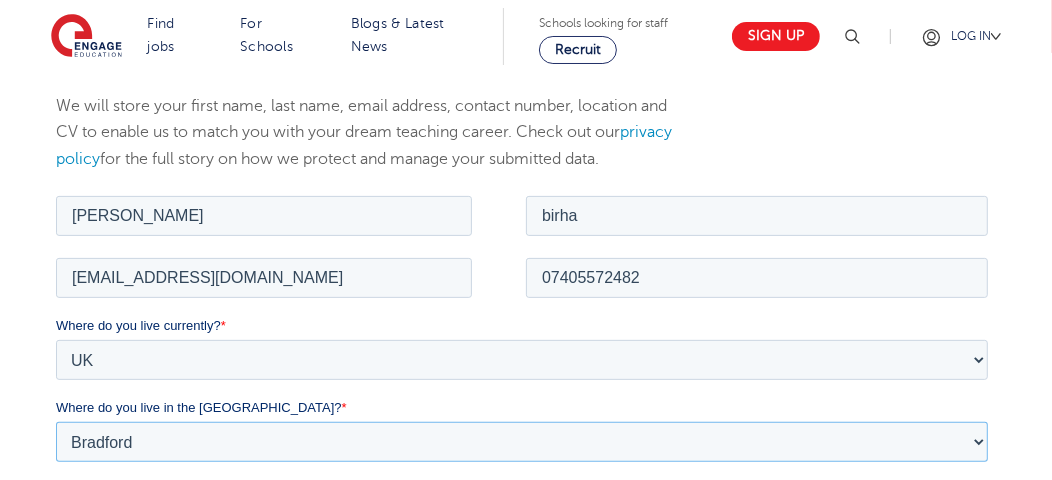 click on "Please Select Overseas Barnsley Bedfordshire Berkshire Bournemouth Bracknell Forest Bradford Brighton and Hove Bristol Buckinghamshire Calderdale Cambridgeshire Cheshire City of London City of Plymouth Cornwall County Durham Cumbria Derbyshire Devon Doncaster Dorset Durham Durham and North Yorkshire East Riding of Yorkshire East Sussex Essex Gloucestershire Hampshire Herefordshire Hertfordshire Hull Isle of Wight Kent Kirklees Lancashire Leeds Leicestershire Lincolnshire London Luton Luton South Luton Town Centre Manchester Medway Merseyside Milton Keynes Norfolk Northamptonshire North Somerset Northumberland North Yorkshire Nottinghamshire Oxfordshire Peterborough Poole Portsmouth Reading Rotherham Rutland Sheffield Shropshire Slough Somerset Southampton Southend On Sea South Yorkshire Staffordshire Suffolk Surrey Thurrock Torbay Tyne and Wear Wakefield Warwickshire West Berkshire West Midlands West Sussex West Yorkshire Wiltshire Windsor and Maidenhead Wokingham Worcestershire York" at bounding box center (521, 441) 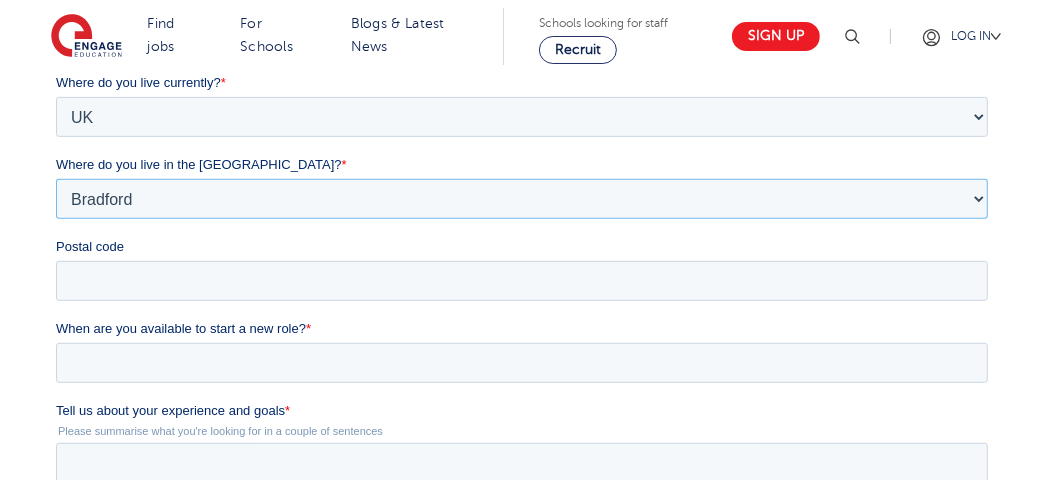 scroll, scrollTop: 585, scrollLeft: 0, axis: vertical 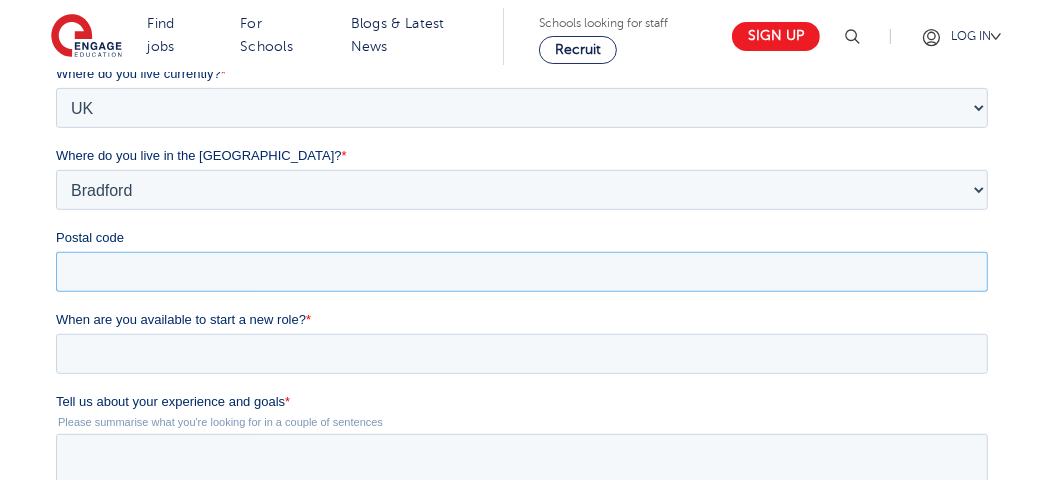click on "Postal code" at bounding box center (521, 272) 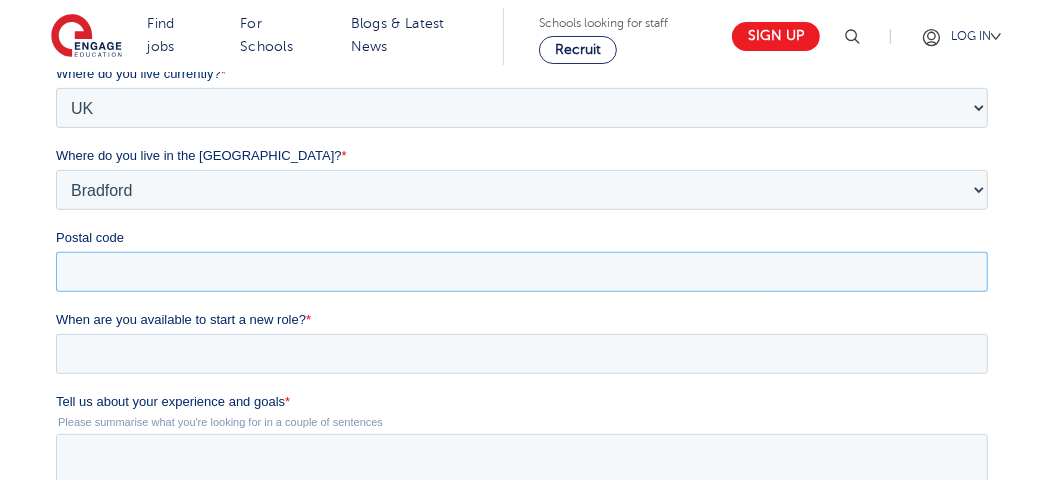 type on "BD5 9QQ" 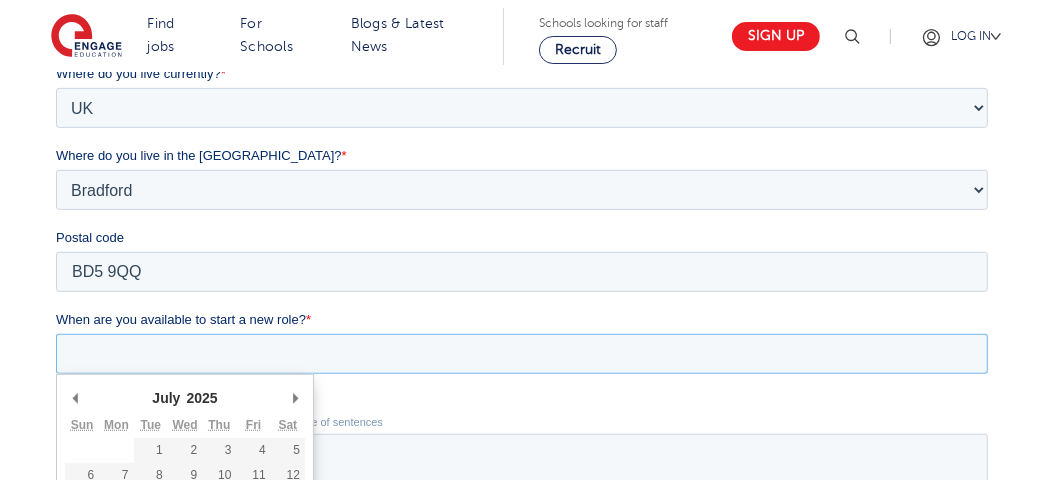 click on "When are you available to start a new role? *" at bounding box center (521, 354) 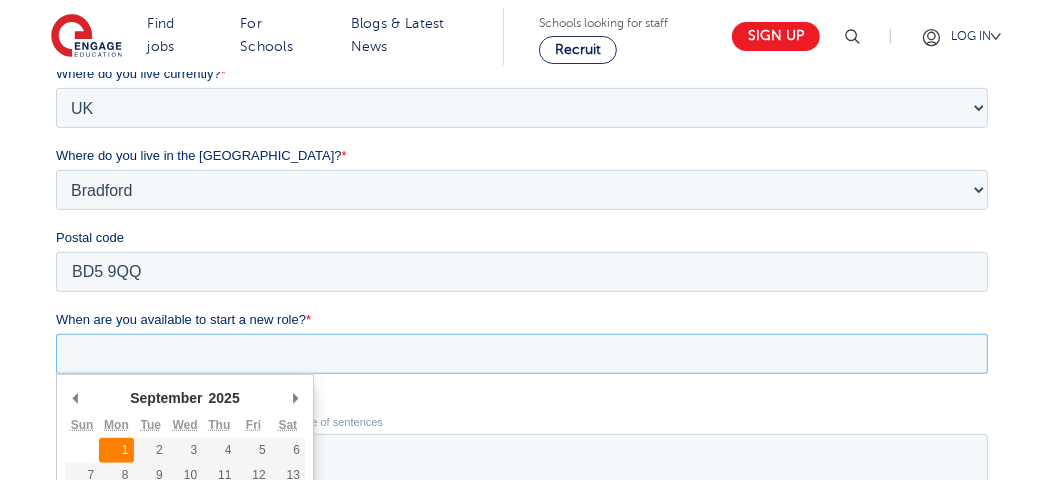 type on "2025-09-01" 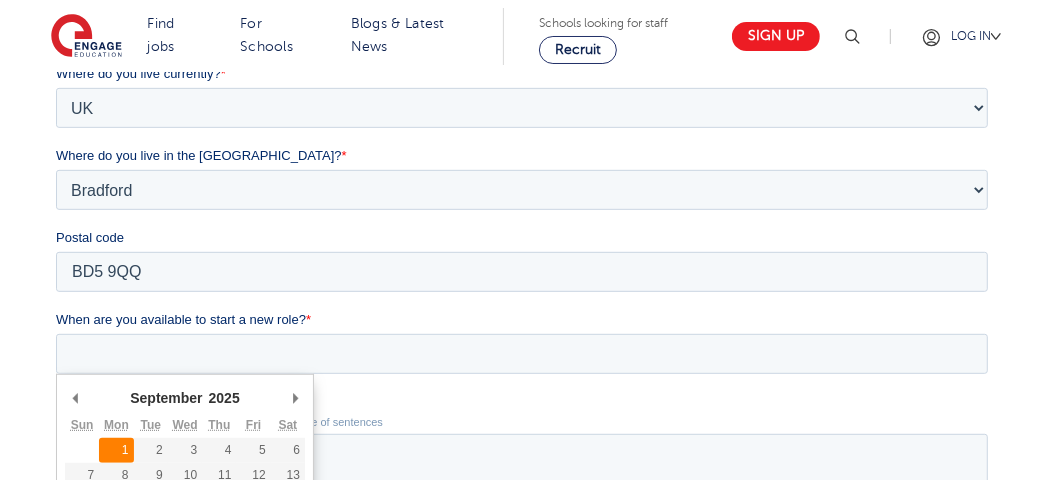 type on "[DATE]" 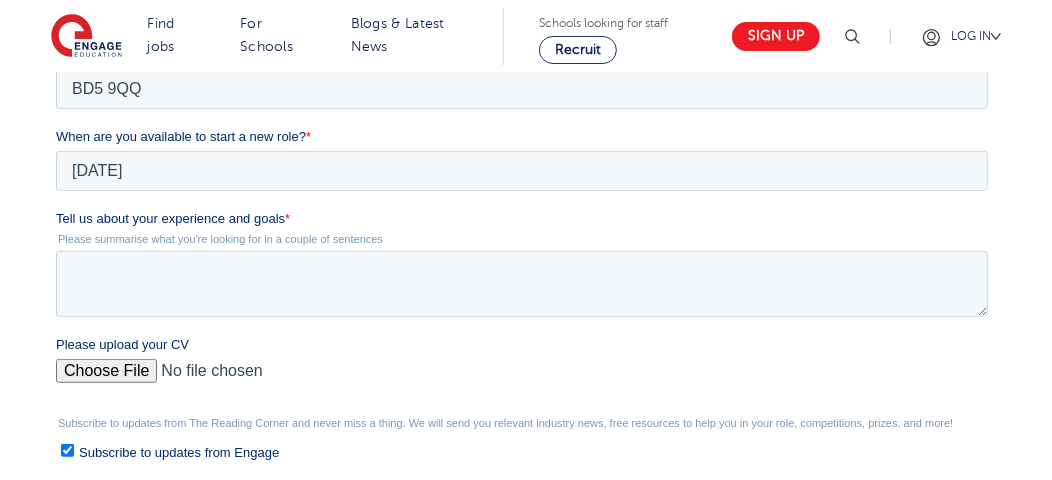 scroll, scrollTop: 781, scrollLeft: 0, axis: vertical 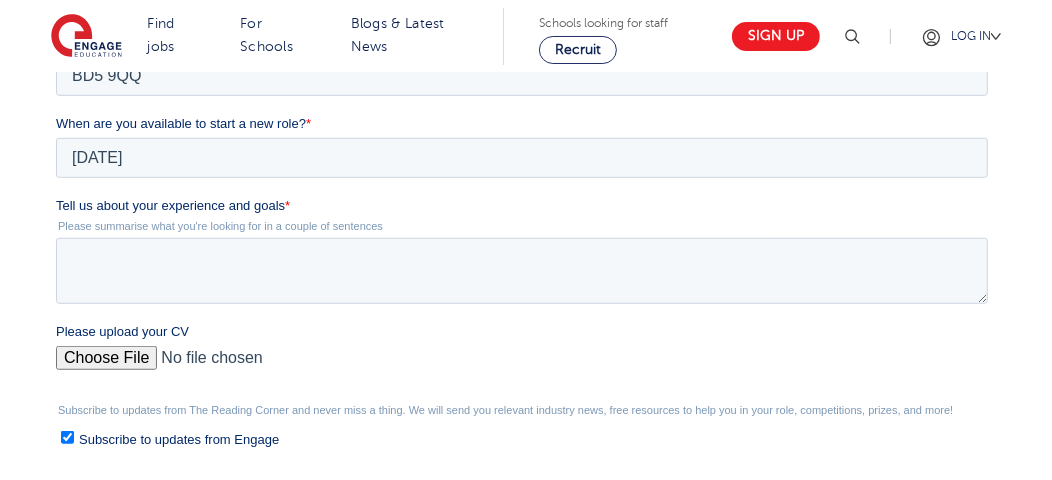 click on "Please upload your CV" at bounding box center (521, 366) 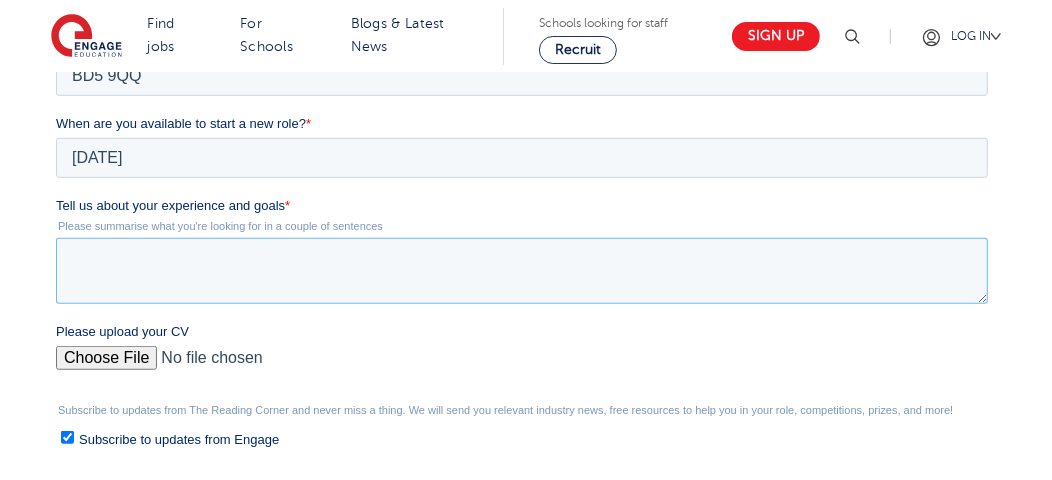 click on "Tell us about your experience and goals *" at bounding box center (521, 271) 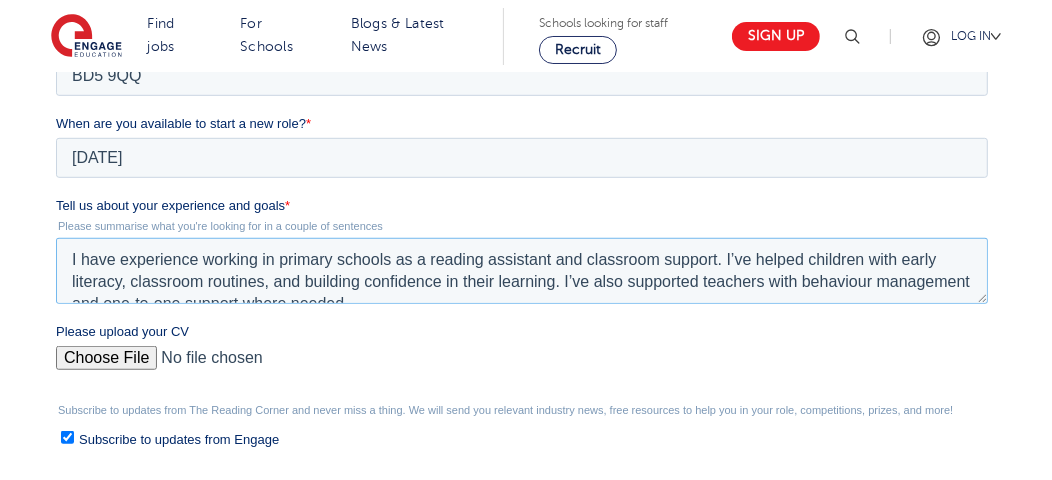 scroll, scrollTop: 75, scrollLeft: 0, axis: vertical 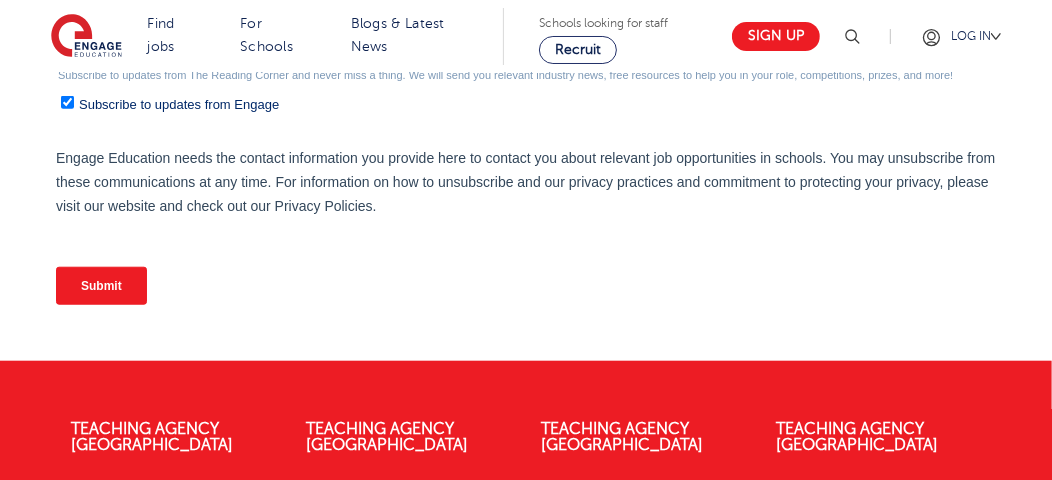 type on "I have experience working in primary schools as a reading assistant and classroom support. I’ve helped children with early literacy, classroom routines, and building confidence in their learning. I’ve also supported teachers with behaviour management and one-to-one support where needed.
Now, my goal is to build my experience in SEND, especially in a secondary setting. I’m passionate about helping all students feel understood, supported, and capable. I’m eager to learn, take on training, and grow in this role to make a positive difference in students’ lives.”" 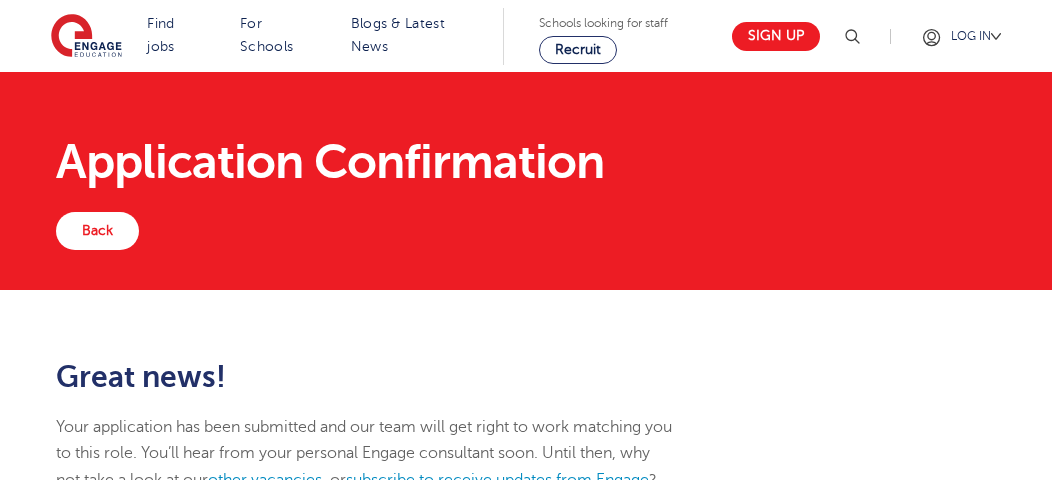 scroll, scrollTop: 0, scrollLeft: 0, axis: both 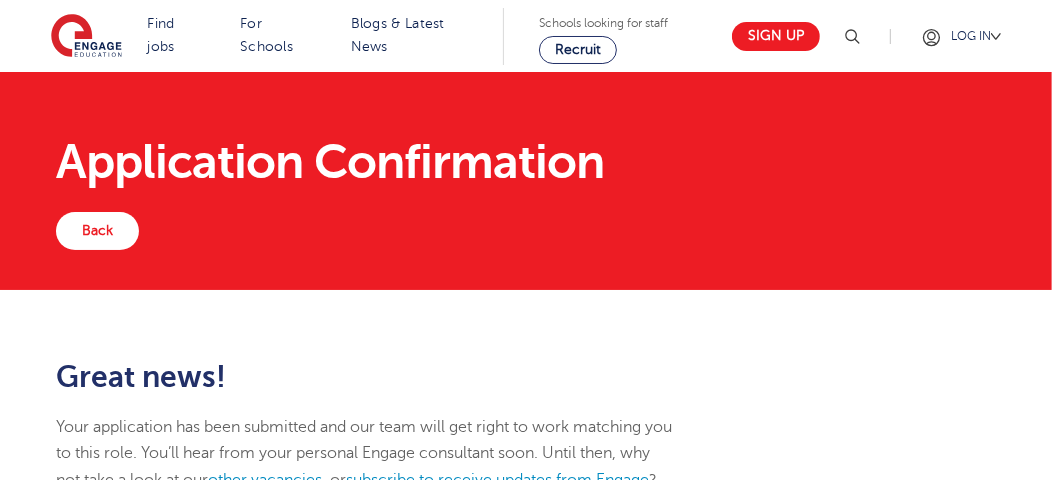 drag, startPoint x: 1062, startPoint y: 164, endPoint x: 1065, endPoint y: 56, distance: 108.04166 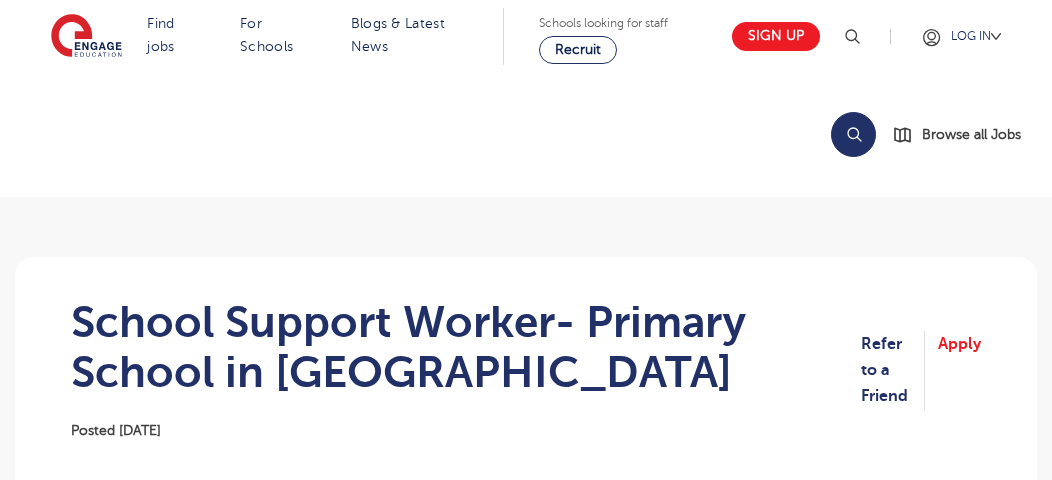 scroll, scrollTop: 0, scrollLeft: 0, axis: both 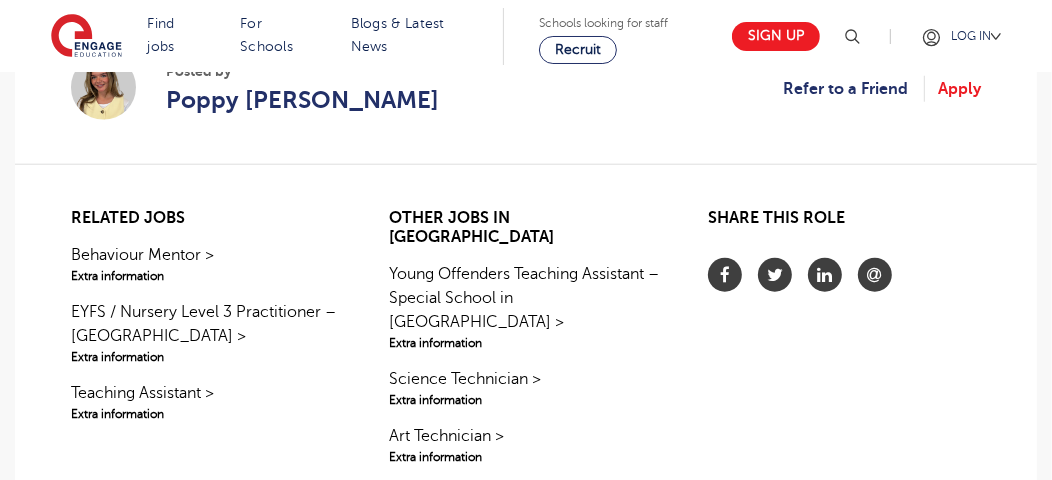 drag, startPoint x: 1059, startPoint y: 38, endPoint x: 1066, endPoint y: 281, distance: 243.1008 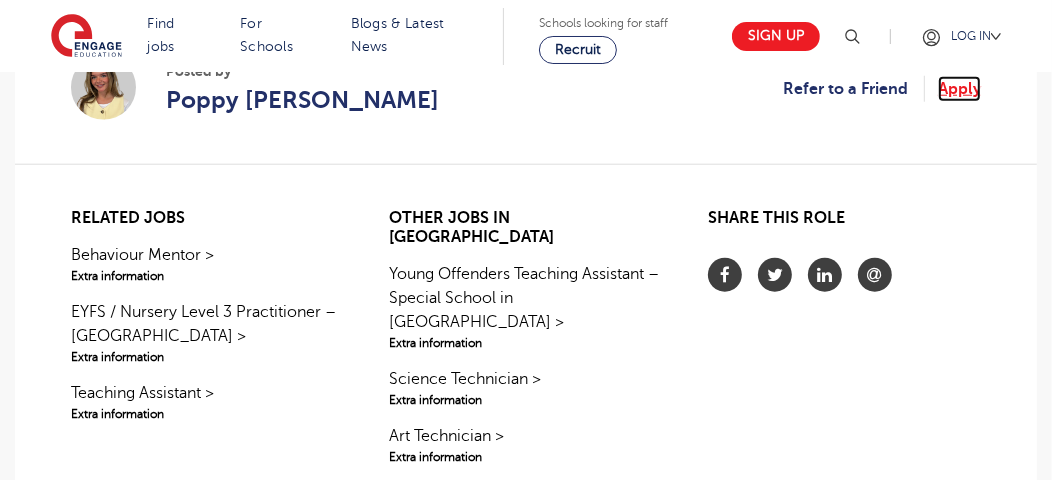 click on "Apply" at bounding box center (959, 89) 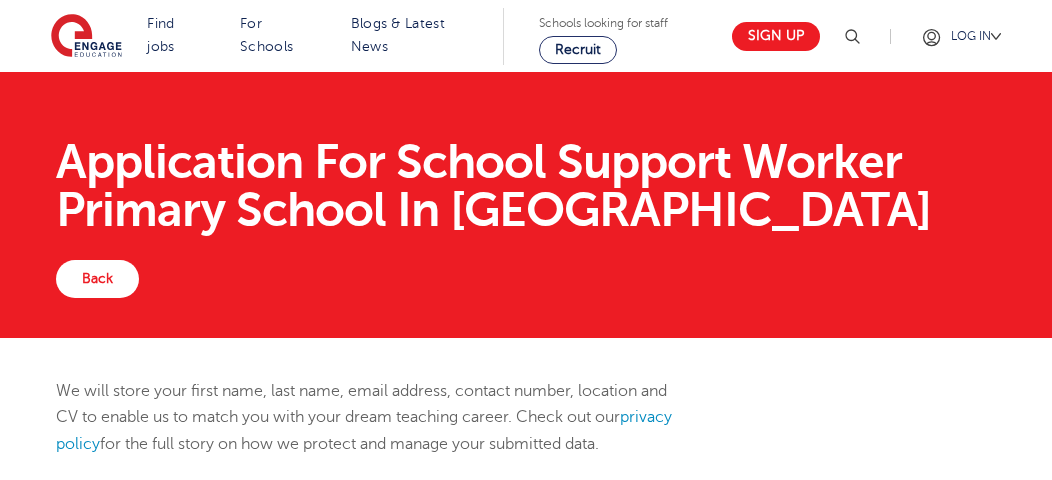 scroll, scrollTop: 0, scrollLeft: 0, axis: both 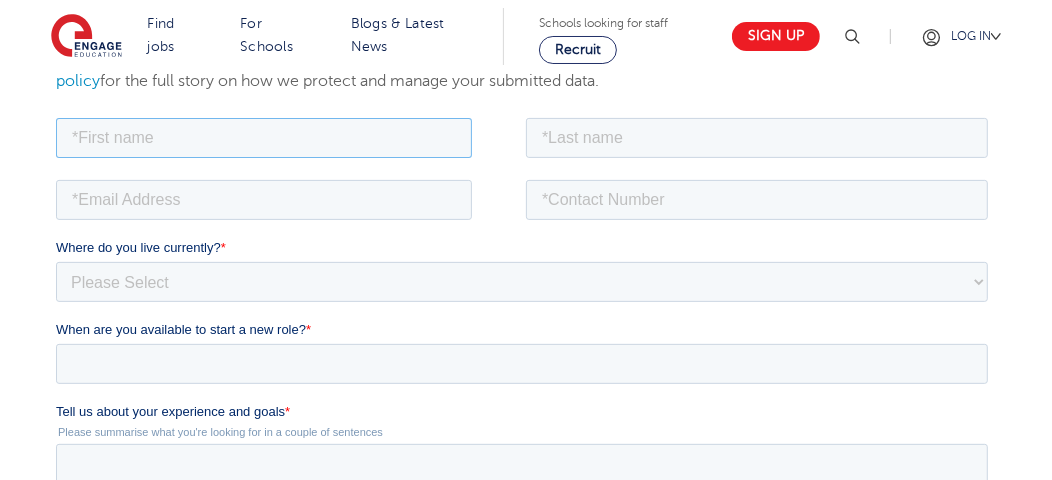 click at bounding box center (263, 137) 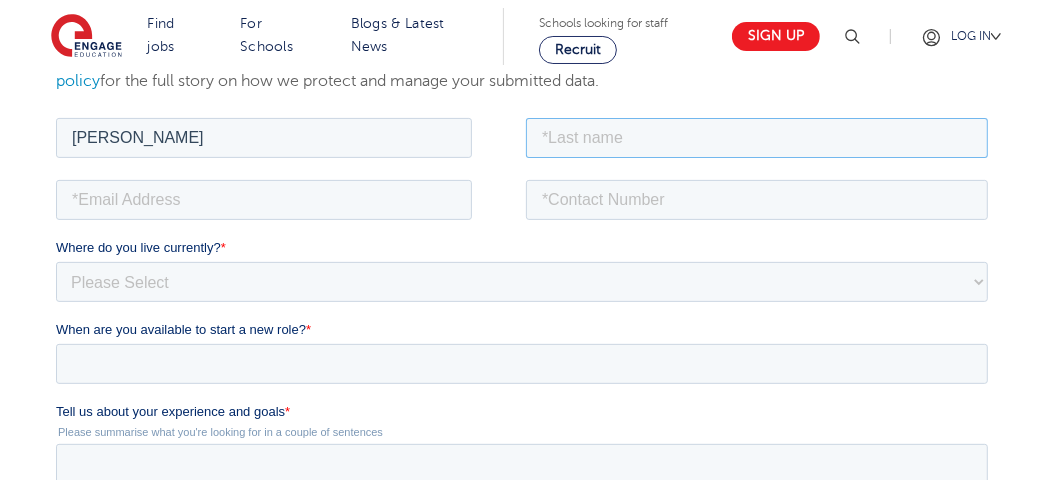 type on "birha" 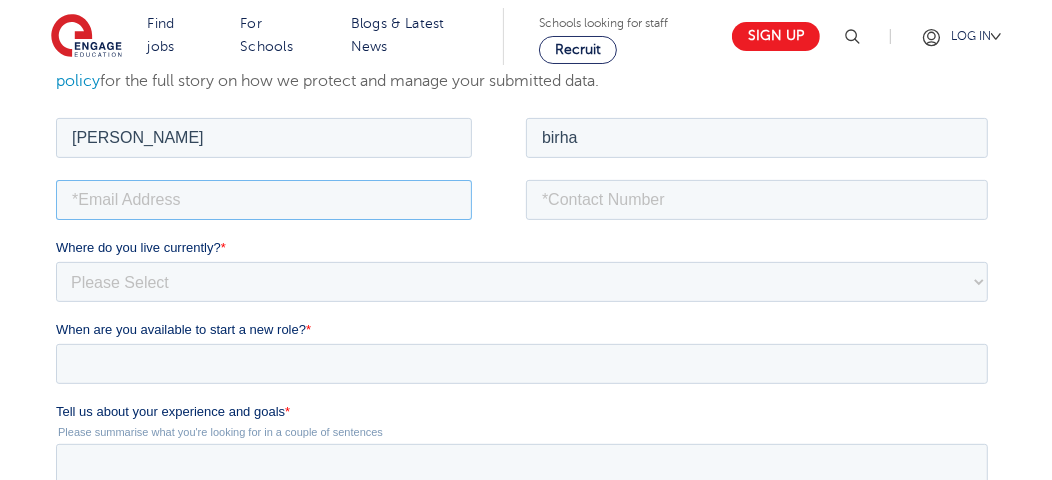 type on "[EMAIL_ADDRESS][DOMAIN_NAME]" 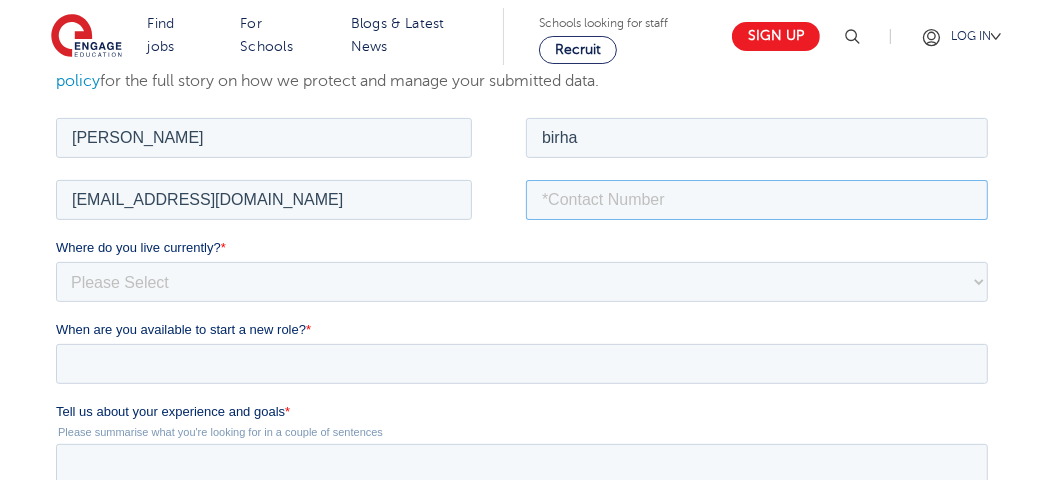 type on "07405572482" 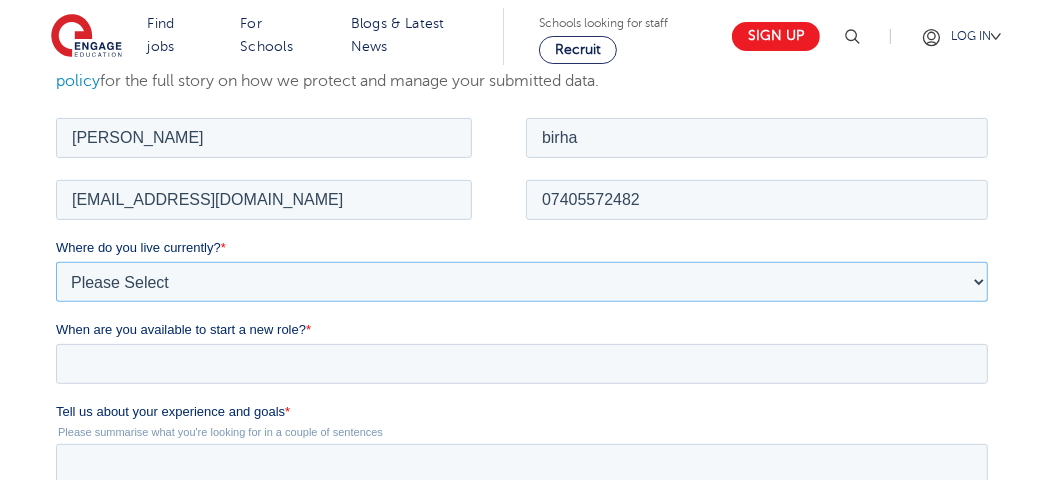 click on "Please Select [GEOGRAPHIC_DATA] [GEOGRAPHIC_DATA] [GEOGRAPHIC_DATA] [GEOGRAPHIC_DATA] [GEOGRAPHIC_DATA] [GEOGRAPHIC_DATA] [GEOGRAPHIC_DATA] [GEOGRAPHIC_DATA] [GEOGRAPHIC_DATA] [GEOGRAPHIC_DATA] [GEOGRAPHIC_DATA] [GEOGRAPHIC_DATA] [GEOGRAPHIC_DATA] [GEOGRAPHIC_DATA]" at bounding box center [521, 281] 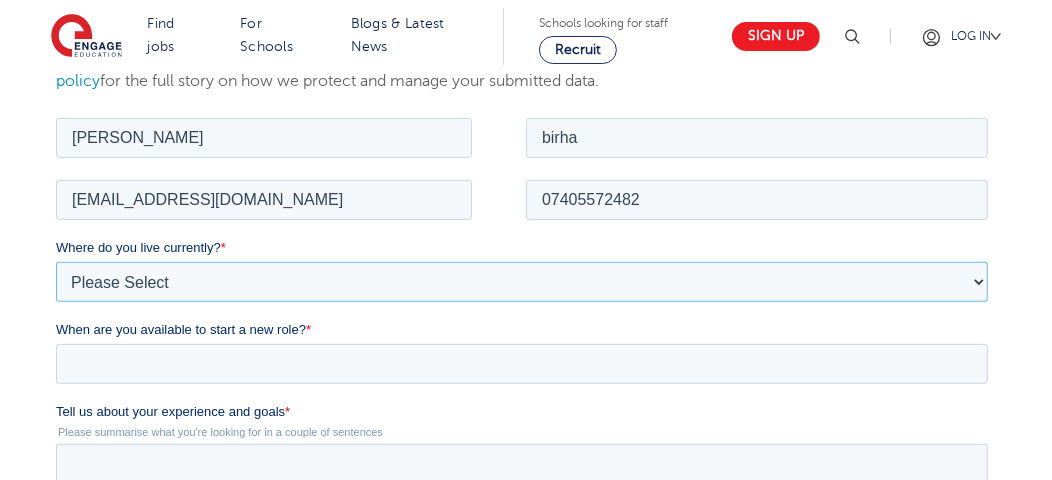 select on "UK" 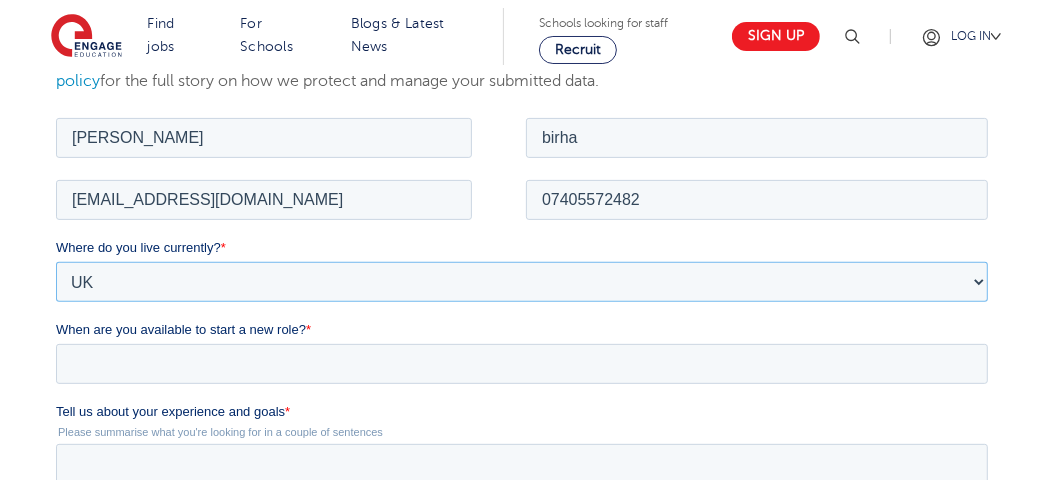 click on "Please Select [GEOGRAPHIC_DATA] [GEOGRAPHIC_DATA] [GEOGRAPHIC_DATA] [GEOGRAPHIC_DATA] [GEOGRAPHIC_DATA] [GEOGRAPHIC_DATA] [GEOGRAPHIC_DATA] [GEOGRAPHIC_DATA] [GEOGRAPHIC_DATA] [GEOGRAPHIC_DATA] [GEOGRAPHIC_DATA] [GEOGRAPHIC_DATA] [GEOGRAPHIC_DATA] [GEOGRAPHIC_DATA]" at bounding box center (521, 281) 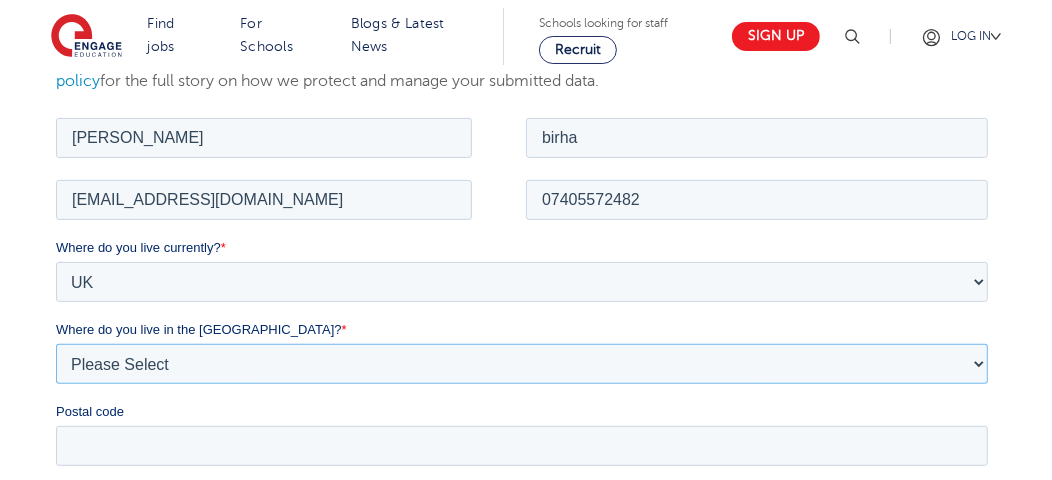 click on "Please Select Overseas [GEOGRAPHIC_DATA] [GEOGRAPHIC_DATA] [GEOGRAPHIC_DATA] [GEOGRAPHIC_DATA] [GEOGRAPHIC_DATA] [GEOGRAPHIC_DATA] [GEOGRAPHIC_DATA] [GEOGRAPHIC_DATA] and [GEOGRAPHIC_DATA] [GEOGRAPHIC_DATA] [GEOGRAPHIC_DATA] [GEOGRAPHIC_DATA] [GEOGRAPHIC_DATA] [GEOGRAPHIC_DATA] [GEOGRAPHIC_DATA] City of [GEOGRAPHIC_DATA] [GEOGRAPHIC_DATA] [GEOGRAPHIC_DATA] [GEOGRAPHIC_DATA] [GEOGRAPHIC_DATA] [GEOGRAPHIC_DATA] [GEOGRAPHIC_DATA] [GEOGRAPHIC_DATA] [GEOGRAPHIC_DATA] [GEOGRAPHIC_DATA] and [GEOGRAPHIC_DATA] [GEOGRAPHIC_DATA] [GEOGRAPHIC_DATA] [GEOGRAPHIC_DATA] [GEOGRAPHIC_DATA] [GEOGRAPHIC_DATA] [GEOGRAPHIC_DATA] [GEOGRAPHIC_DATA] [GEOGRAPHIC_DATA] [GEOGRAPHIC_DATA][PERSON_NAME][GEOGRAPHIC_DATA] [GEOGRAPHIC_DATA] [GEOGRAPHIC_DATA] [GEOGRAPHIC_DATA] [GEOGRAPHIC_DATA] [GEOGRAPHIC_DATA] [GEOGRAPHIC_DATA] [GEOGRAPHIC_DATA] [GEOGRAPHIC_DATA] [GEOGRAPHIC_DATA] [GEOGRAPHIC_DATA] [GEOGRAPHIC_DATA] [GEOGRAPHIC_DATA] [GEOGRAPHIC_DATA] [PERSON_NAME][GEOGRAPHIC_DATA] [GEOGRAPHIC_DATA] [GEOGRAPHIC_DATA] [GEOGRAPHIC_DATA] [GEOGRAPHIC_DATA] [GEOGRAPHIC_DATA] [GEOGRAPHIC_DATA] [GEOGRAPHIC_DATA] [GEOGRAPHIC_DATA] [GEOGRAPHIC_DATA] [GEOGRAPHIC_DATA] [GEOGRAPHIC_DATA] [GEOGRAPHIC_DATA] [GEOGRAPHIC_DATA] [GEOGRAPHIC_DATA] [GEOGRAPHIC_DATA] [GEOGRAPHIC_DATA] [GEOGRAPHIC_DATA] [GEOGRAPHIC_DATA] [GEOGRAPHIC_DATA] [GEOGRAPHIC_DATA] [GEOGRAPHIC_DATA] [GEOGRAPHIC_DATA] [GEOGRAPHIC_DATA] [GEOGRAPHIC_DATA] [GEOGRAPHIC_DATA] [GEOGRAPHIC_DATA] [GEOGRAPHIC_DATA] [GEOGRAPHIC_DATA] [GEOGRAPHIC_DATA] [GEOGRAPHIC_DATA] [GEOGRAPHIC_DATA] [GEOGRAPHIC_DATA] [GEOGRAPHIC_DATA] [GEOGRAPHIC_DATA] [GEOGRAPHIC_DATA] and [GEOGRAPHIC_DATA] [GEOGRAPHIC_DATA] [GEOGRAPHIC_DATA] [GEOGRAPHIC_DATA]" at bounding box center (521, 363) 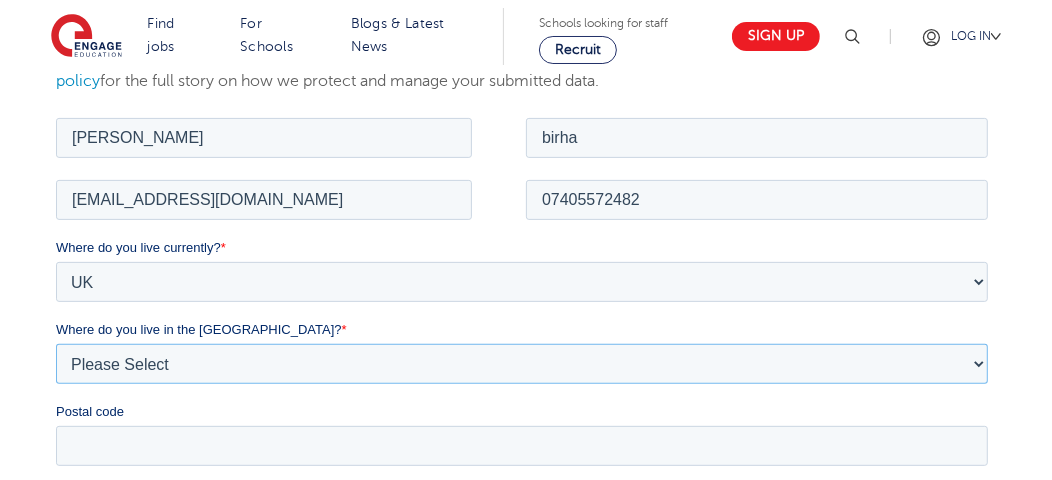 select on "Bradford" 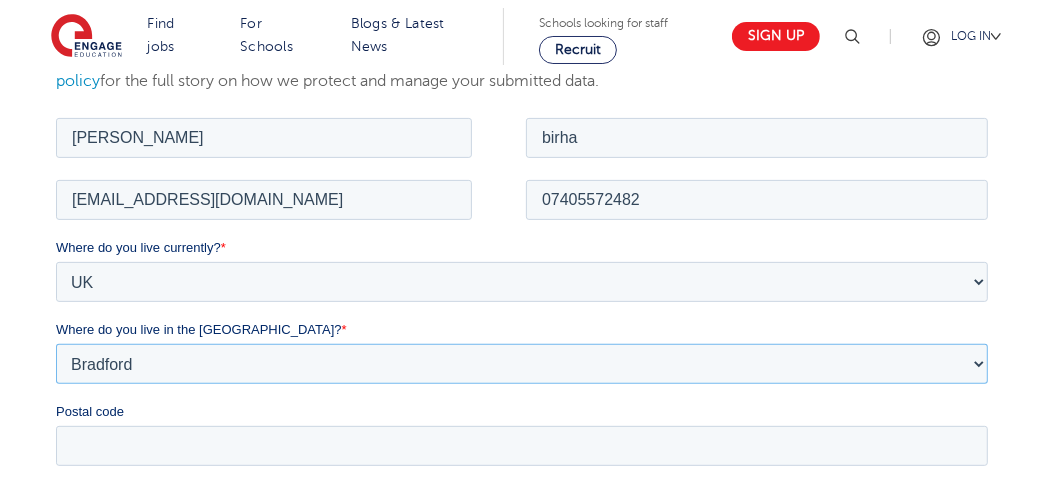 click on "Please Select Overseas [GEOGRAPHIC_DATA] [GEOGRAPHIC_DATA] [GEOGRAPHIC_DATA] [GEOGRAPHIC_DATA] [GEOGRAPHIC_DATA] [GEOGRAPHIC_DATA] [GEOGRAPHIC_DATA] [GEOGRAPHIC_DATA] and [GEOGRAPHIC_DATA] [GEOGRAPHIC_DATA] [GEOGRAPHIC_DATA] [GEOGRAPHIC_DATA] [GEOGRAPHIC_DATA] [GEOGRAPHIC_DATA] [GEOGRAPHIC_DATA] City of [GEOGRAPHIC_DATA] [GEOGRAPHIC_DATA] [GEOGRAPHIC_DATA] [GEOGRAPHIC_DATA] [GEOGRAPHIC_DATA] [GEOGRAPHIC_DATA] [GEOGRAPHIC_DATA] [GEOGRAPHIC_DATA] [GEOGRAPHIC_DATA] [GEOGRAPHIC_DATA] and [GEOGRAPHIC_DATA] [GEOGRAPHIC_DATA] [GEOGRAPHIC_DATA] [GEOGRAPHIC_DATA] [GEOGRAPHIC_DATA] [GEOGRAPHIC_DATA] [GEOGRAPHIC_DATA] [GEOGRAPHIC_DATA] [GEOGRAPHIC_DATA] [GEOGRAPHIC_DATA][PERSON_NAME][GEOGRAPHIC_DATA] [GEOGRAPHIC_DATA] [GEOGRAPHIC_DATA] [GEOGRAPHIC_DATA] [GEOGRAPHIC_DATA] [GEOGRAPHIC_DATA] [GEOGRAPHIC_DATA] [GEOGRAPHIC_DATA] [GEOGRAPHIC_DATA] [GEOGRAPHIC_DATA] [GEOGRAPHIC_DATA] [GEOGRAPHIC_DATA] [GEOGRAPHIC_DATA] [GEOGRAPHIC_DATA] [PERSON_NAME][GEOGRAPHIC_DATA] [GEOGRAPHIC_DATA] [GEOGRAPHIC_DATA] [GEOGRAPHIC_DATA] [GEOGRAPHIC_DATA] [GEOGRAPHIC_DATA] [GEOGRAPHIC_DATA] [GEOGRAPHIC_DATA] [GEOGRAPHIC_DATA] [GEOGRAPHIC_DATA] [GEOGRAPHIC_DATA] [GEOGRAPHIC_DATA] [GEOGRAPHIC_DATA] [GEOGRAPHIC_DATA] [GEOGRAPHIC_DATA] [GEOGRAPHIC_DATA] [GEOGRAPHIC_DATA] [GEOGRAPHIC_DATA] [GEOGRAPHIC_DATA] [GEOGRAPHIC_DATA] [GEOGRAPHIC_DATA] [GEOGRAPHIC_DATA] [GEOGRAPHIC_DATA] [GEOGRAPHIC_DATA] [GEOGRAPHIC_DATA] [GEOGRAPHIC_DATA] [GEOGRAPHIC_DATA] [GEOGRAPHIC_DATA] [GEOGRAPHIC_DATA] [GEOGRAPHIC_DATA] [GEOGRAPHIC_DATA] [GEOGRAPHIC_DATA] [GEOGRAPHIC_DATA] [GEOGRAPHIC_DATA] [GEOGRAPHIC_DATA] [GEOGRAPHIC_DATA] and [GEOGRAPHIC_DATA] [GEOGRAPHIC_DATA] [GEOGRAPHIC_DATA] [GEOGRAPHIC_DATA]" at bounding box center [521, 363] 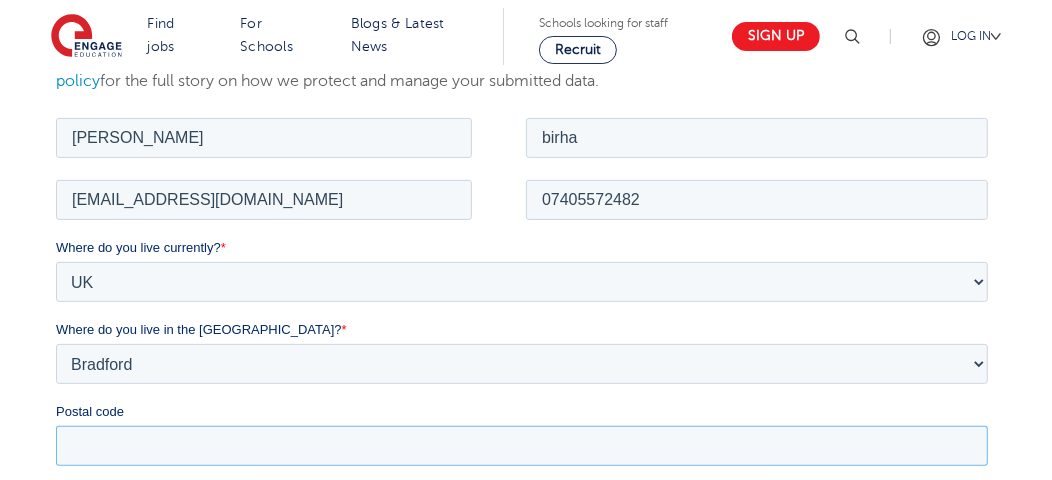 click on "Postal code" at bounding box center (521, 445) 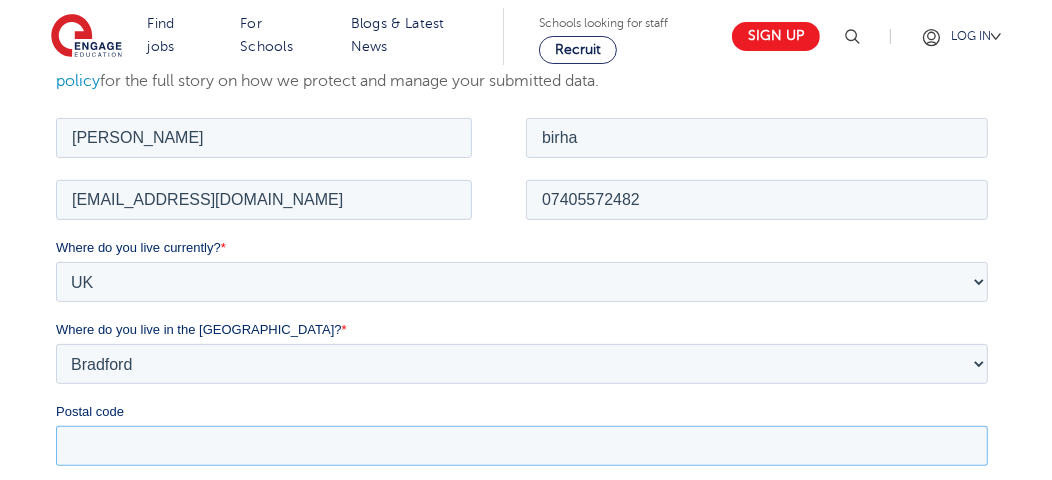type on "BD5 9QQ" 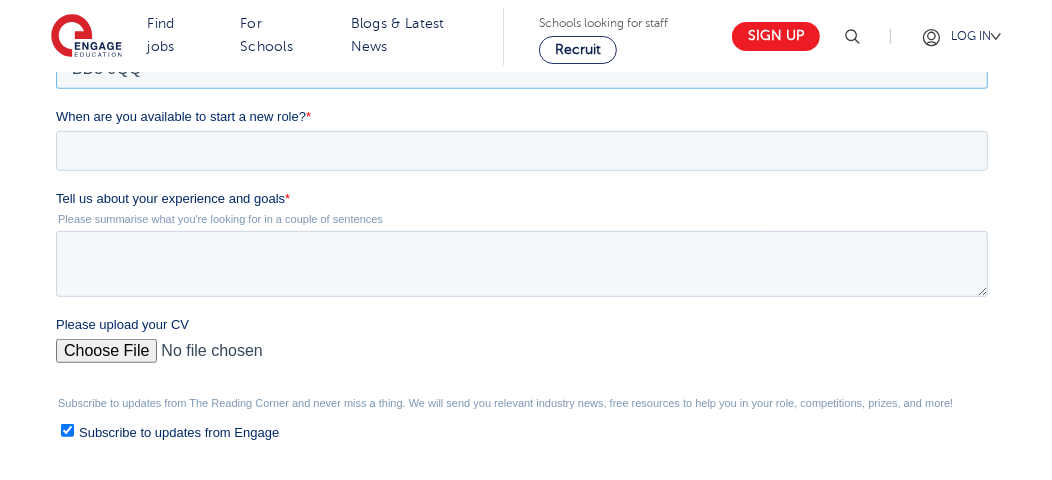 scroll, scrollTop: 752, scrollLeft: 0, axis: vertical 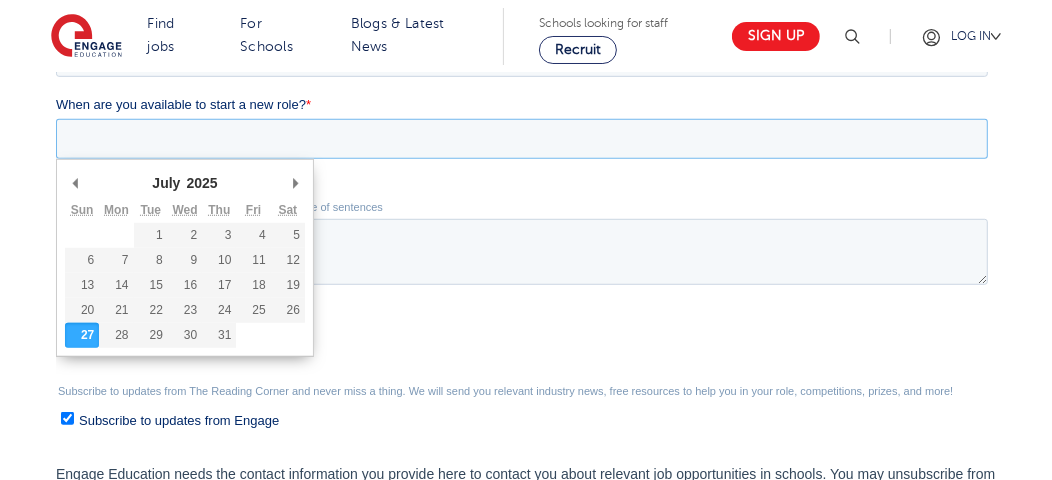 click on "When are you available to start a new role? *" at bounding box center [521, 139] 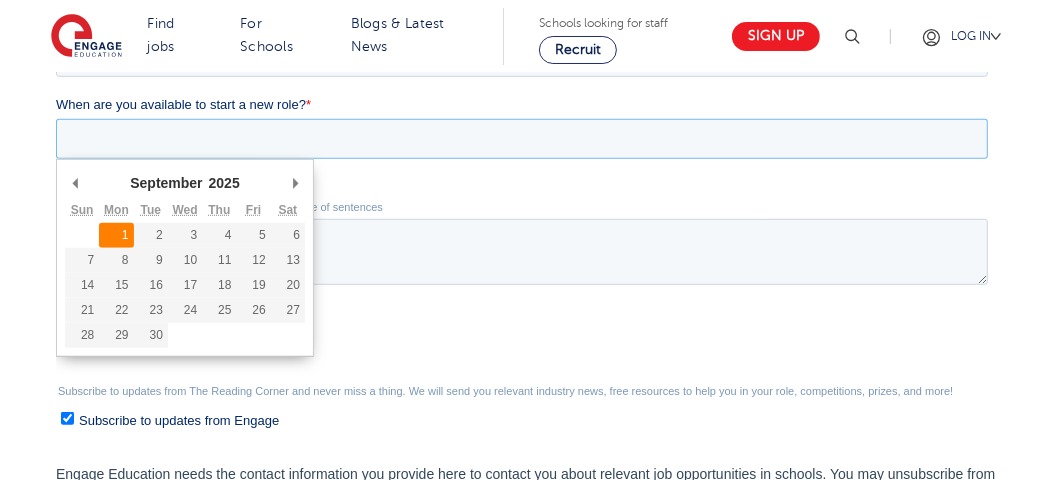 type on "[DATE]" 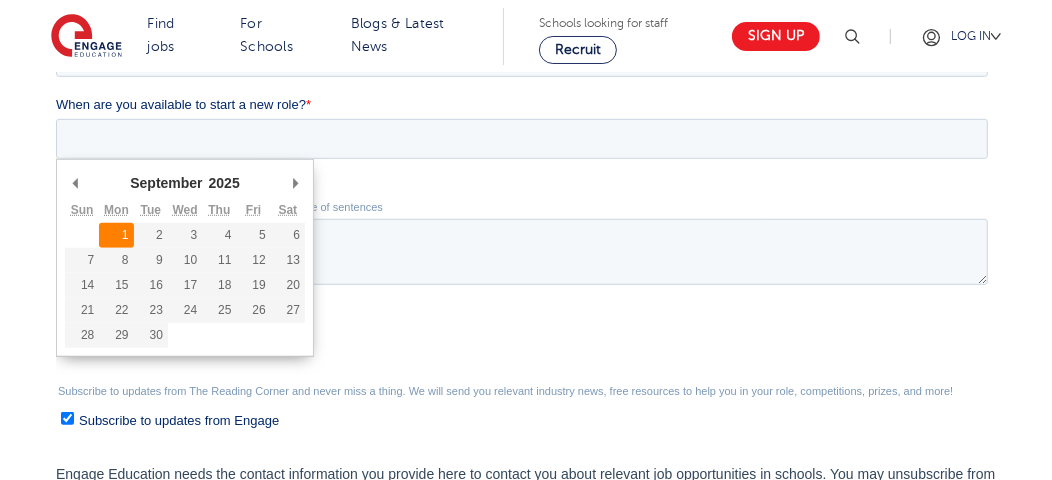 type on "[DATE]" 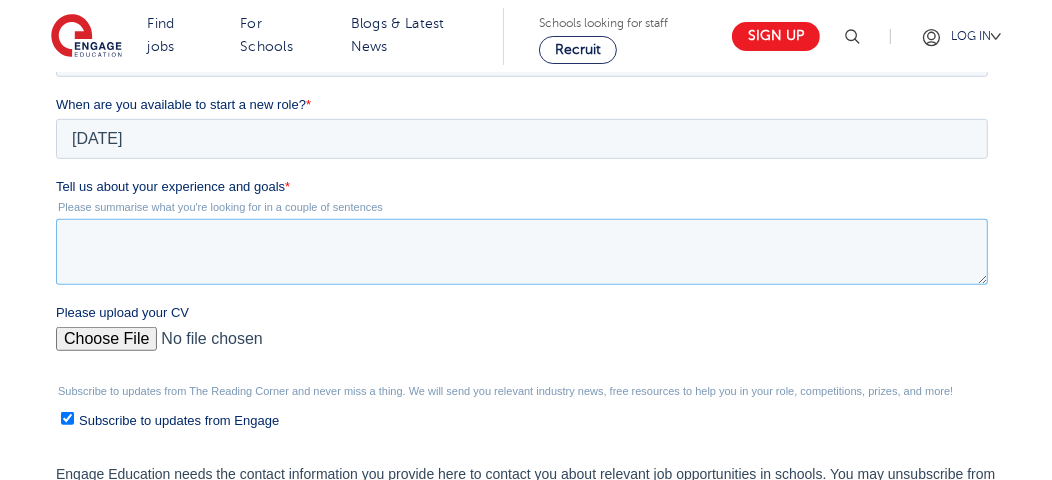 click on "Tell us about your experience and goals *" at bounding box center (521, 252) 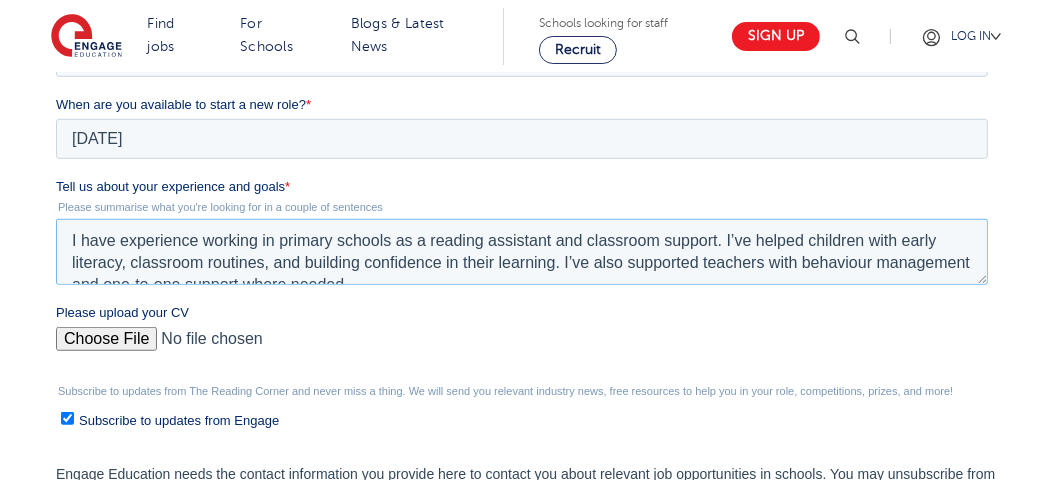 scroll, scrollTop: 75, scrollLeft: 0, axis: vertical 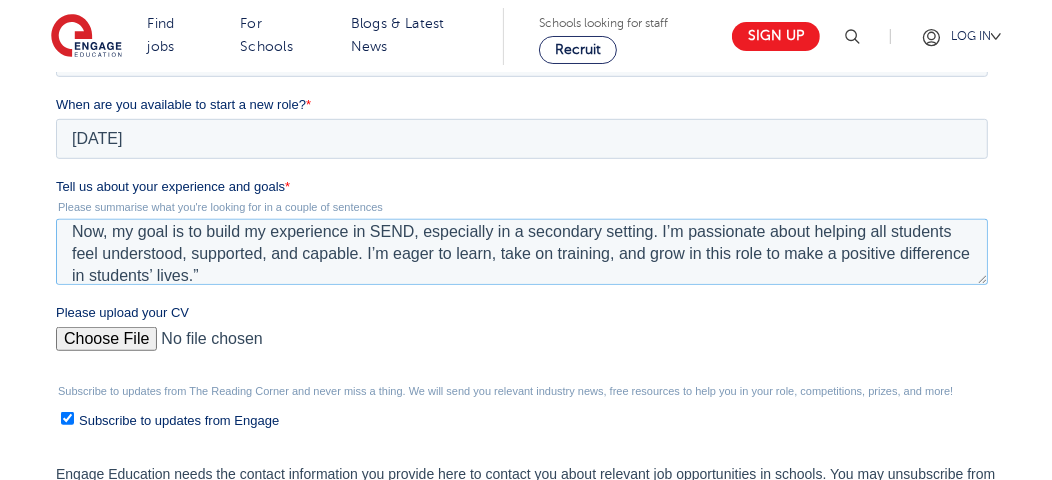 type on "I have experience working in primary schools as a reading assistant and classroom support. I’ve helped children with early literacy, classroom routines, and building confidence in their learning. I’ve also supported teachers with behaviour management and one-to-one support where needed.
Now, my goal is to build my experience in SEND, especially in a secondary setting. I’m passionate about helping all students feel understood, supported, and capable. I’m eager to learn, take on training, and grow in this role to make a positive difference in students’ lives.”" 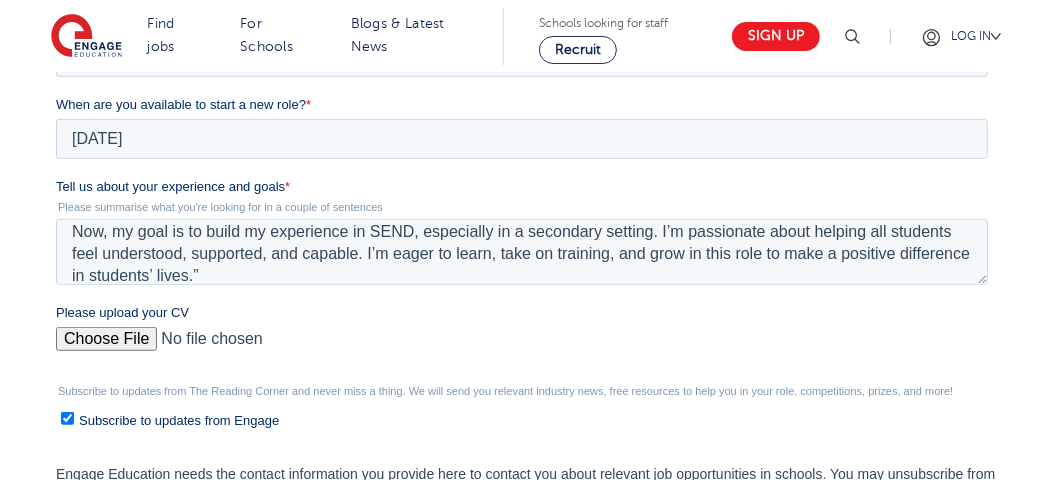 click on "Please upload your CV" at bounding box center [521, 347] 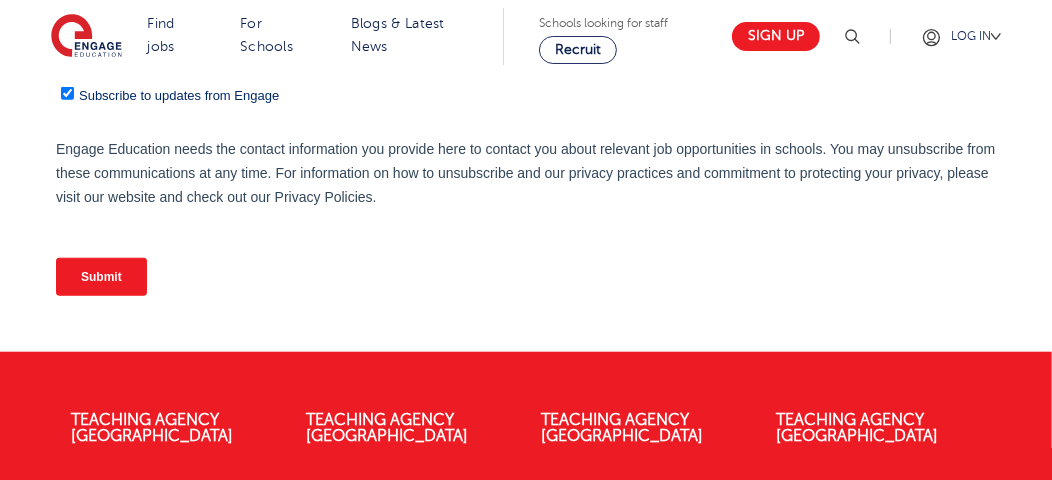 scroll, scrollTop: 1109, scrollLeft: 0, axis: vertical 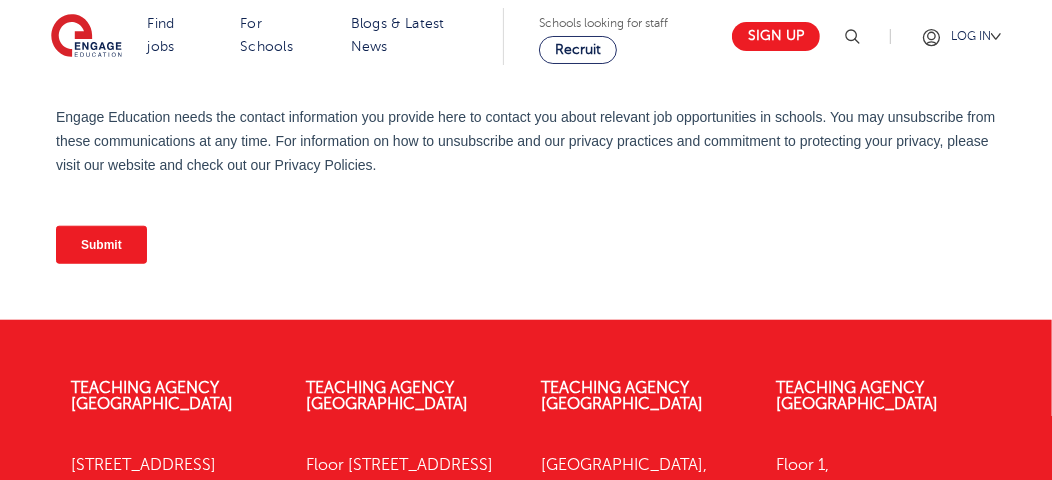 click on "Submit" at bounding box center (100, 245) 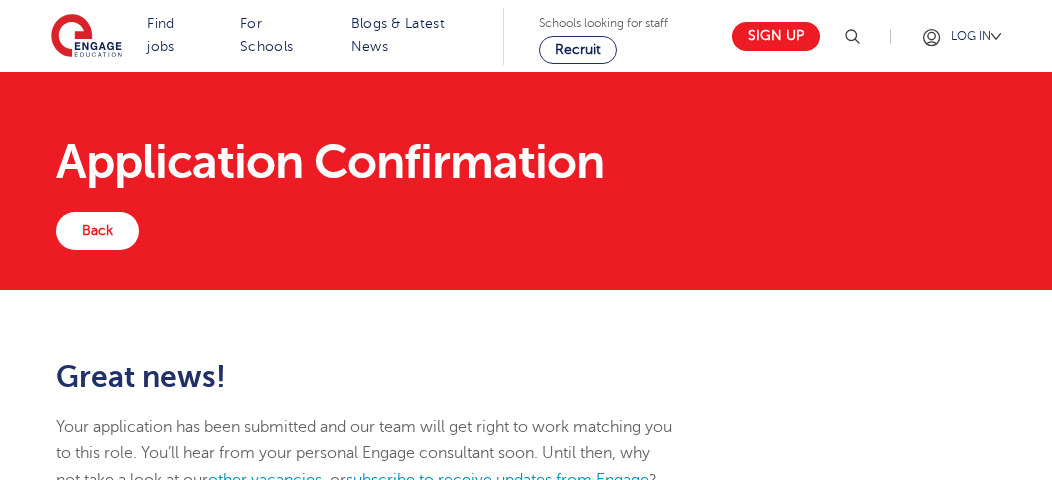 scroll, scrollTop: 0, scrollLeft: 0, axis: both 